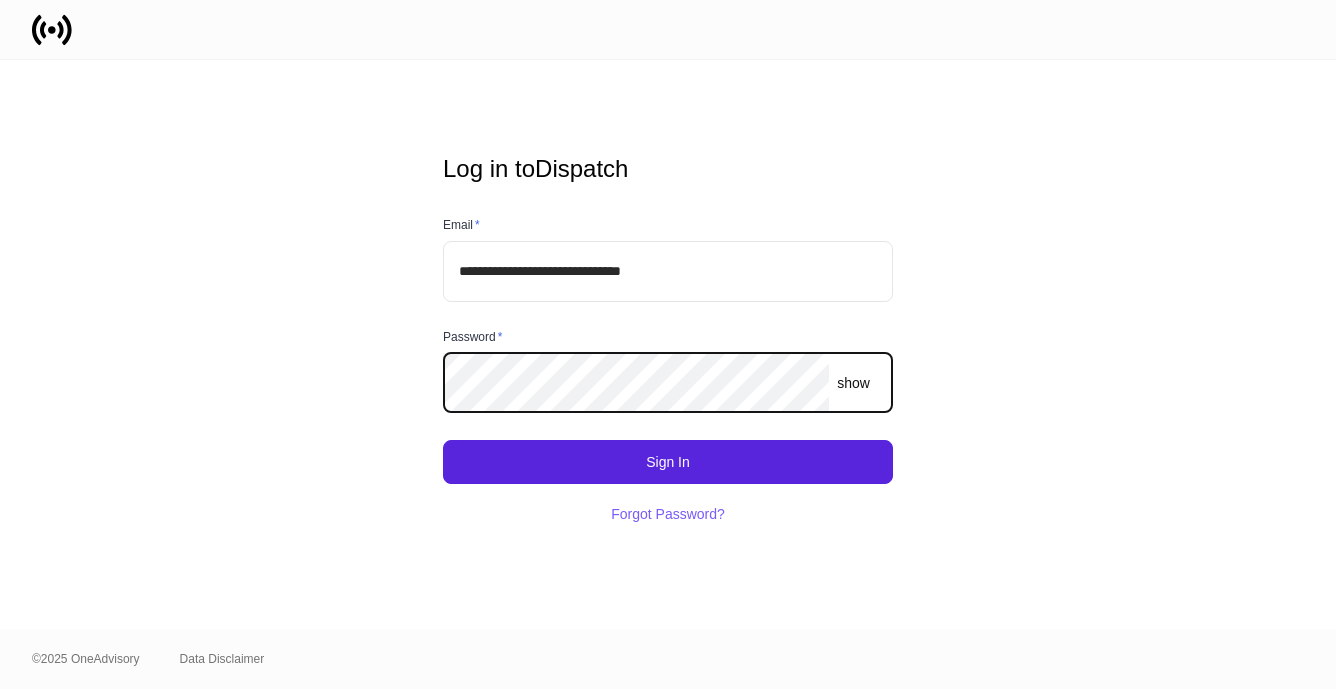 scroll, scrollTop: 0, scrollLeft: 0, axis: both 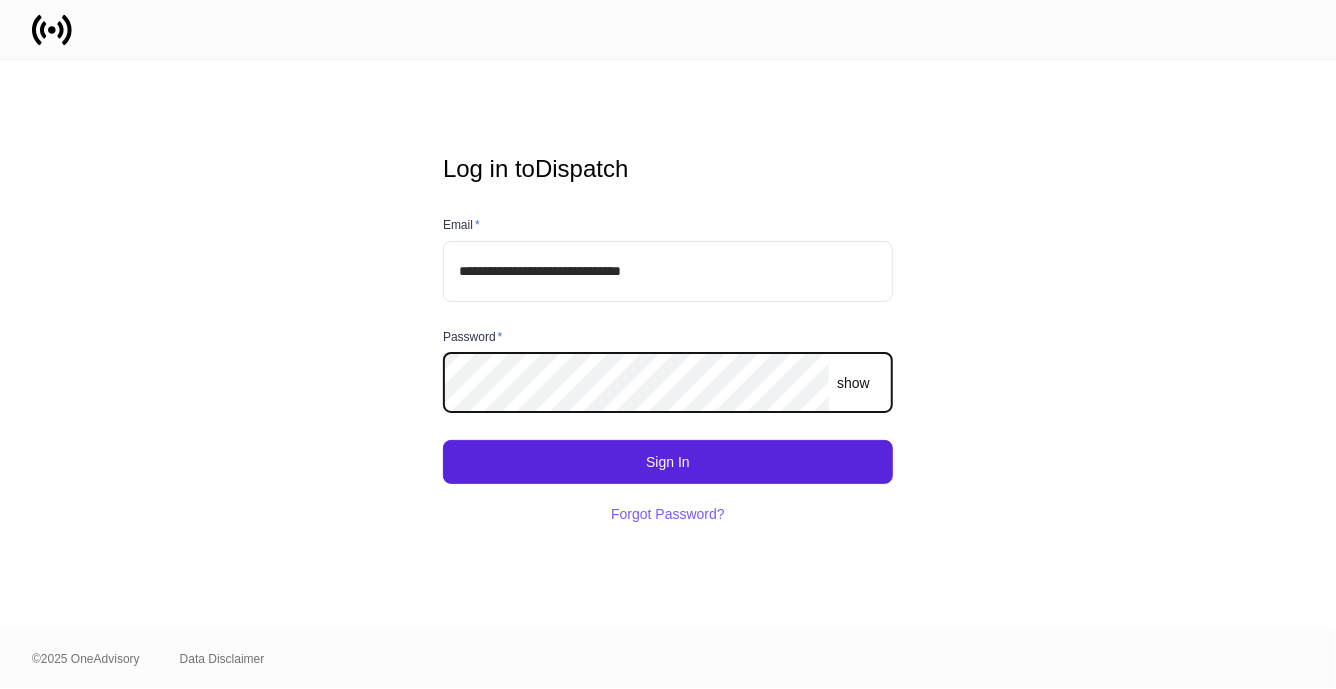click at bounding box center [0, 689] 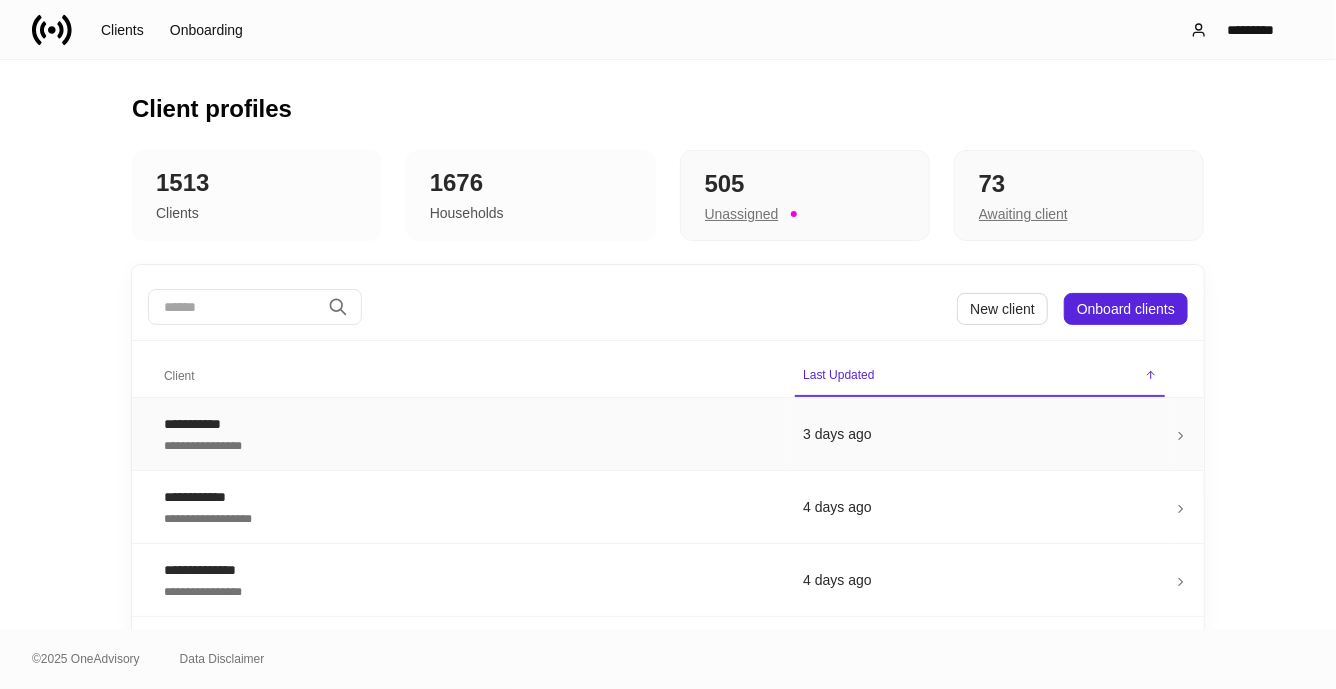 click on "**********" at bounding box center [467, 444] 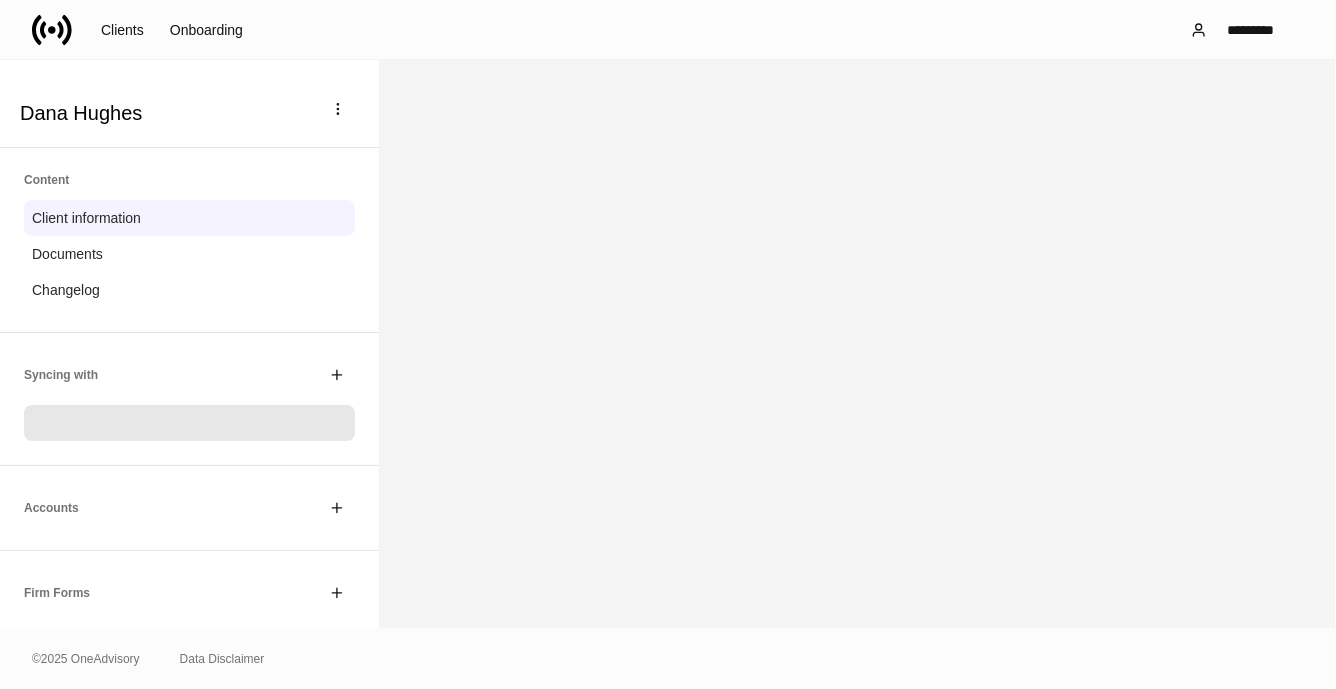 scroll, scrollTop: 41, scrollLeft: 0, axis: vertical 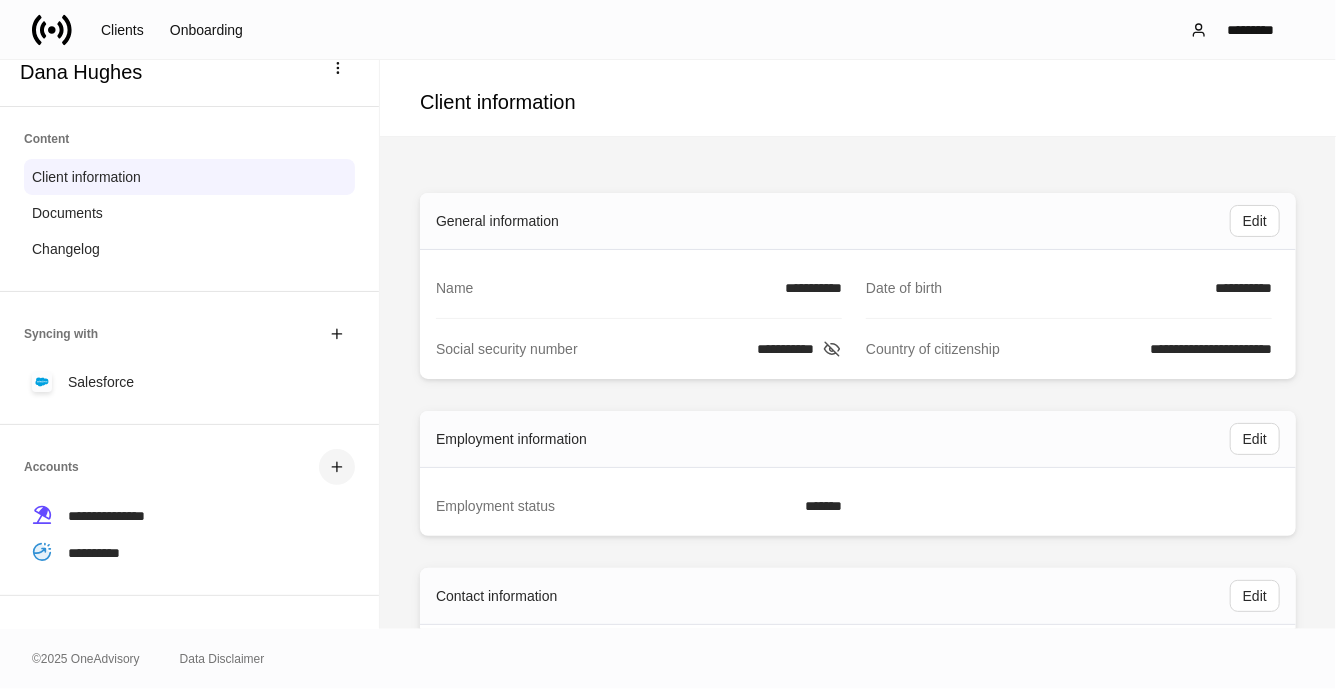 click 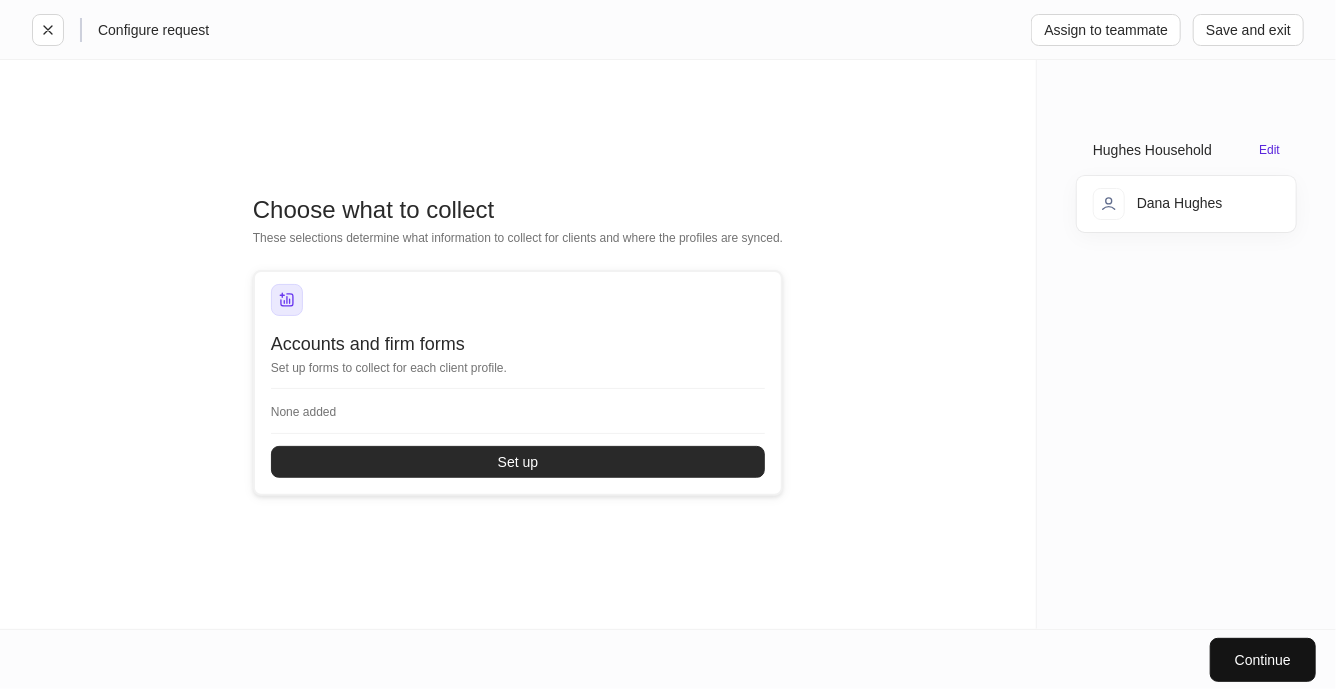 click on "Set up" at bounding box center (518, 462) 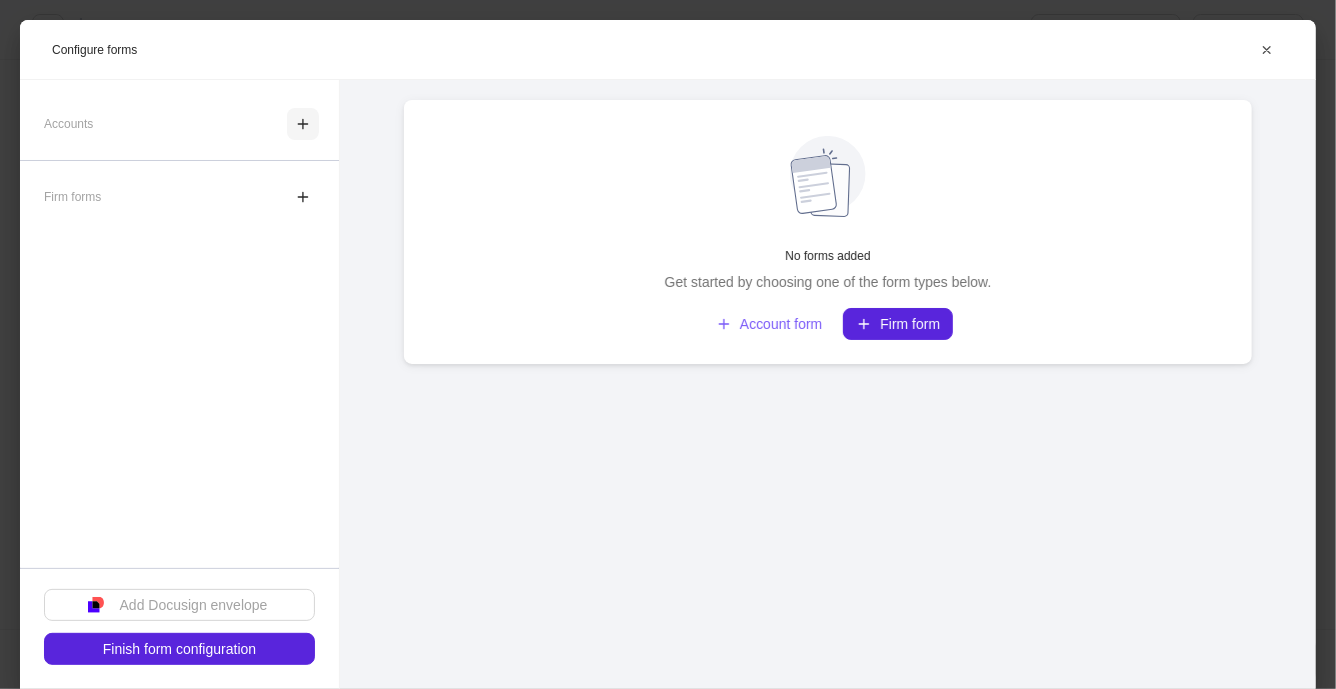 click 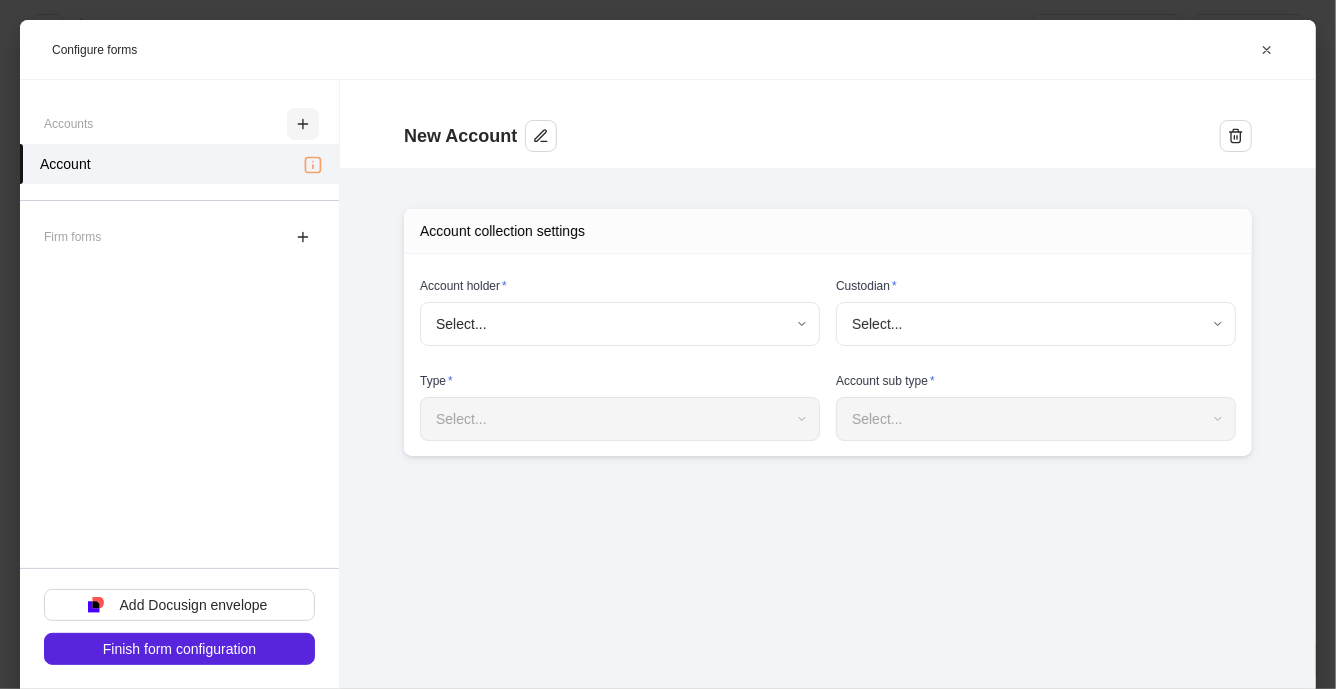 type on "**********" 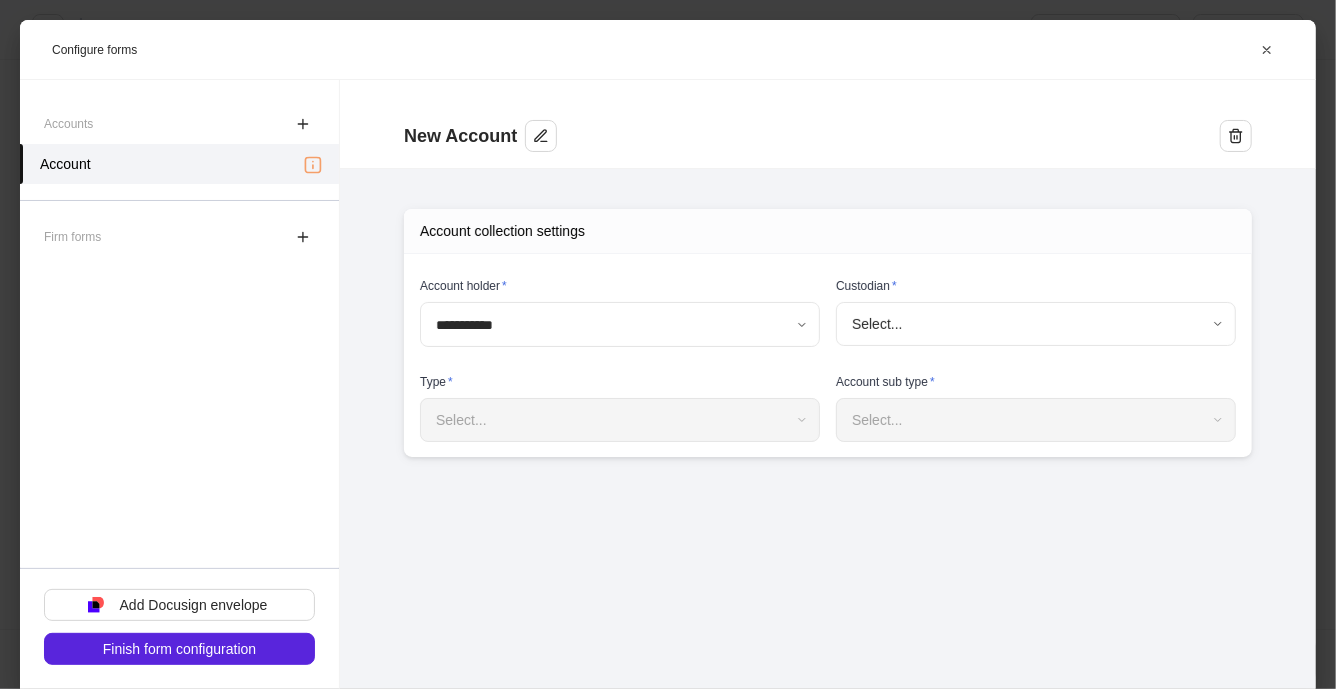 click on "**********" at bounding box center [668, 344] 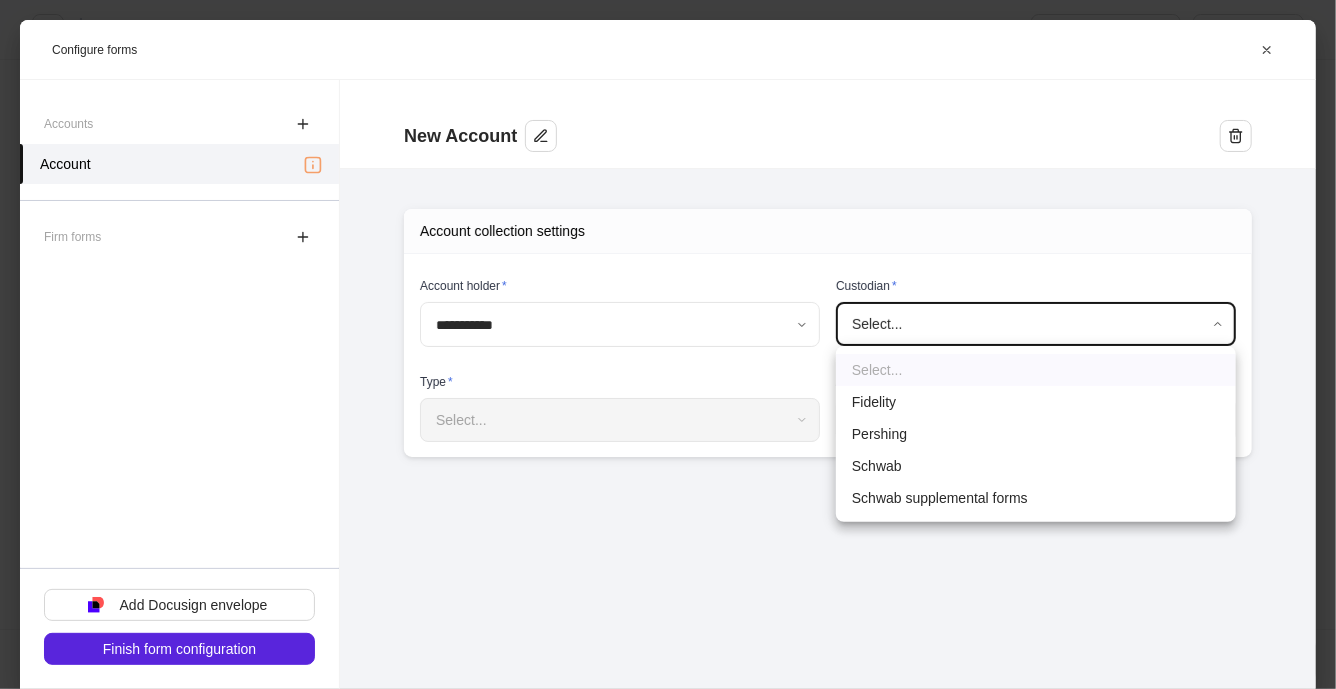 click on "Schwab" at bounding box center [1036, 466] 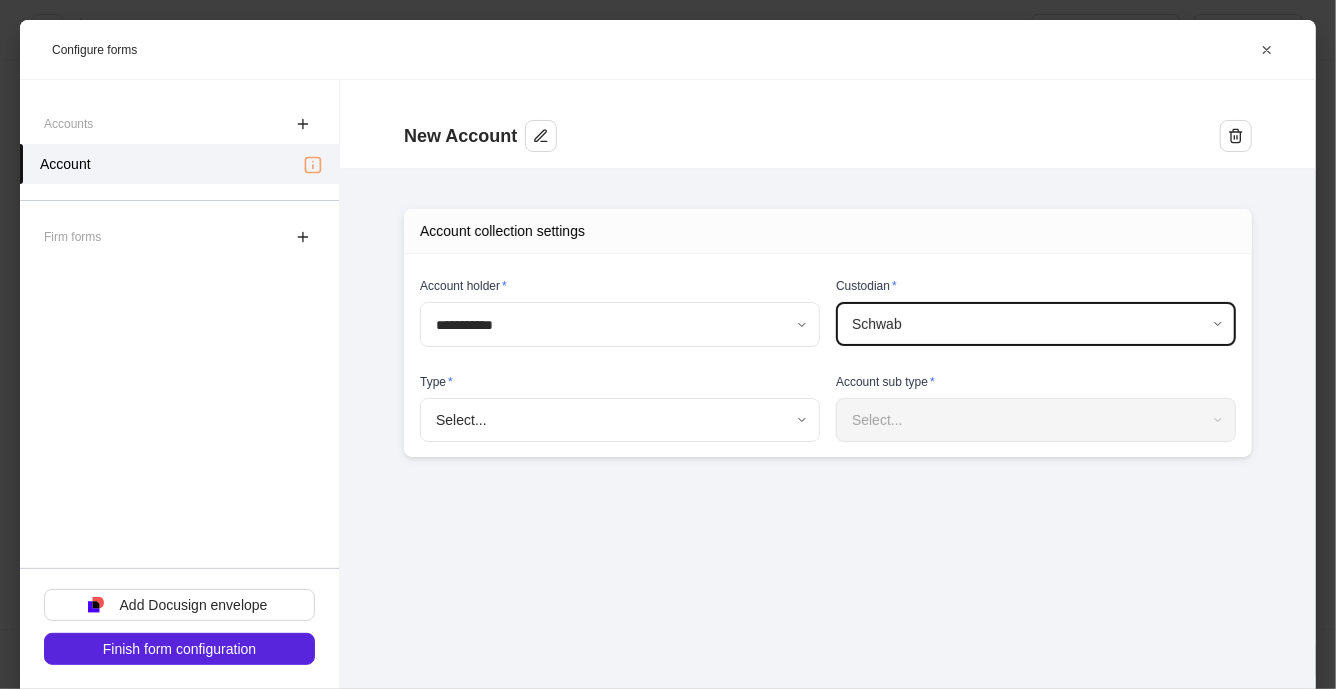 click on "**********" at bounding box center [668, 344] 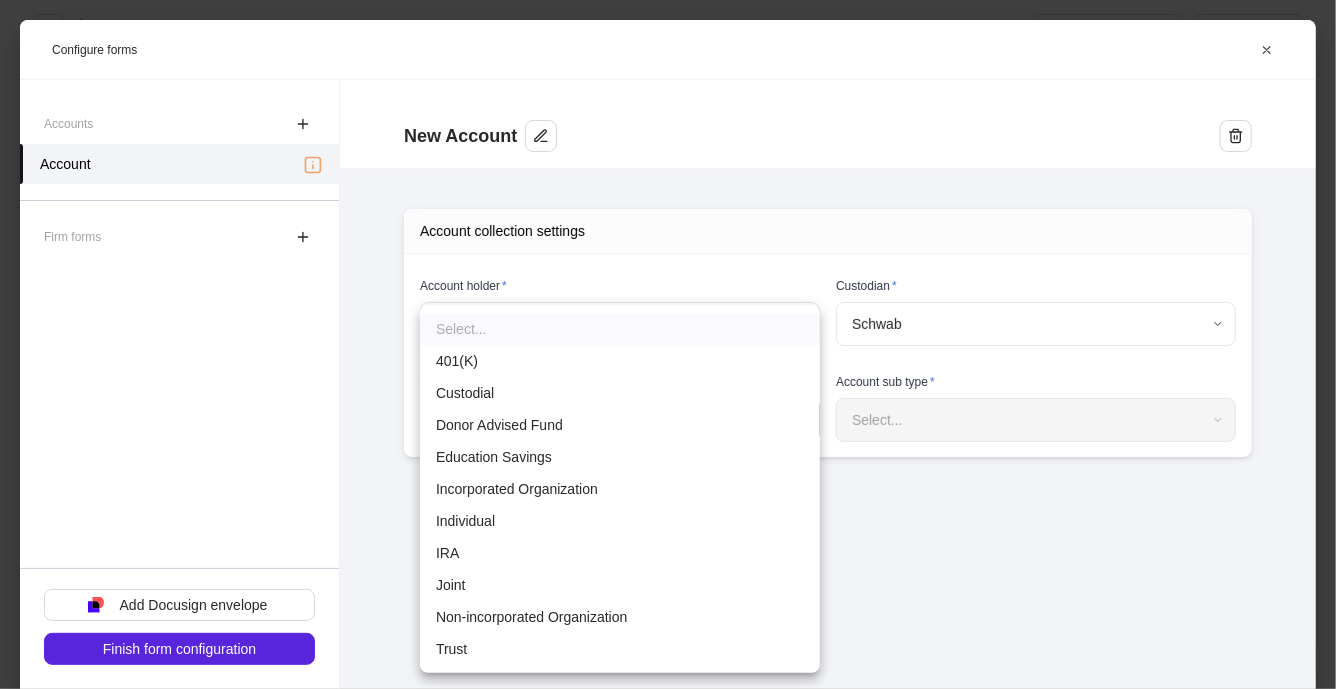 click on "401(K)" at bounding box center (620, 361) 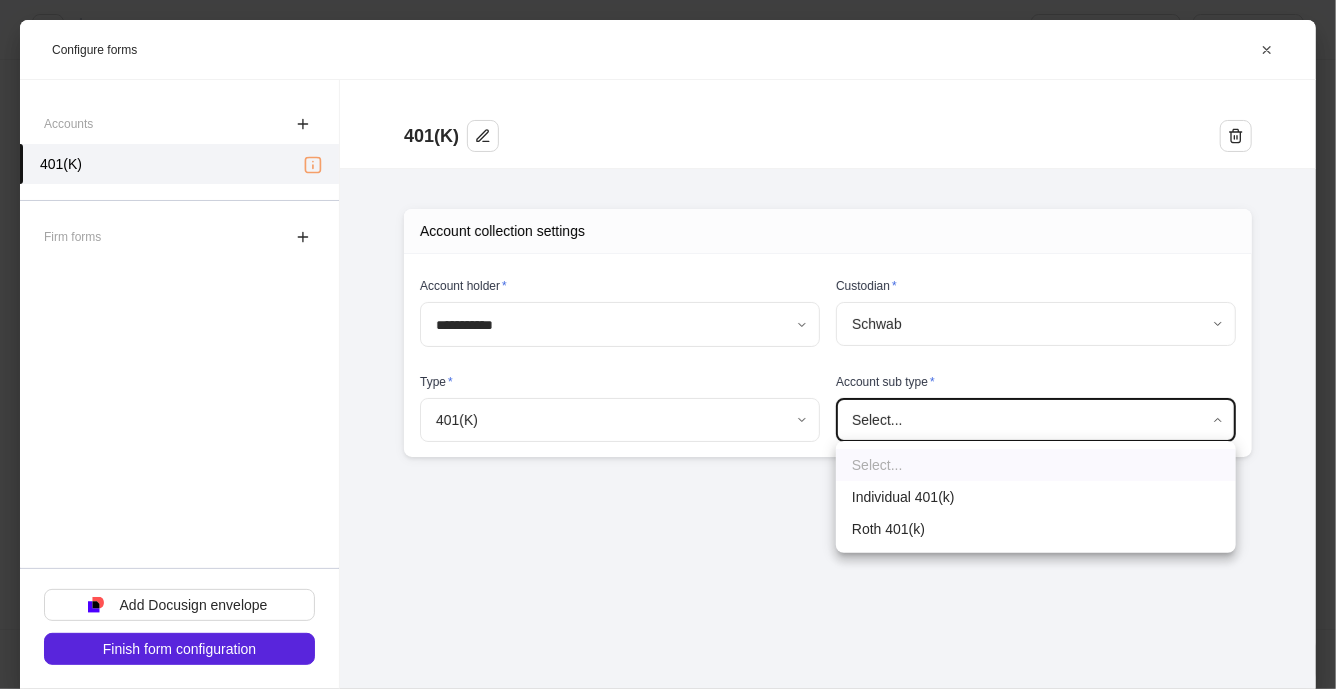 click on "**********" at bounding box center [668, 344] 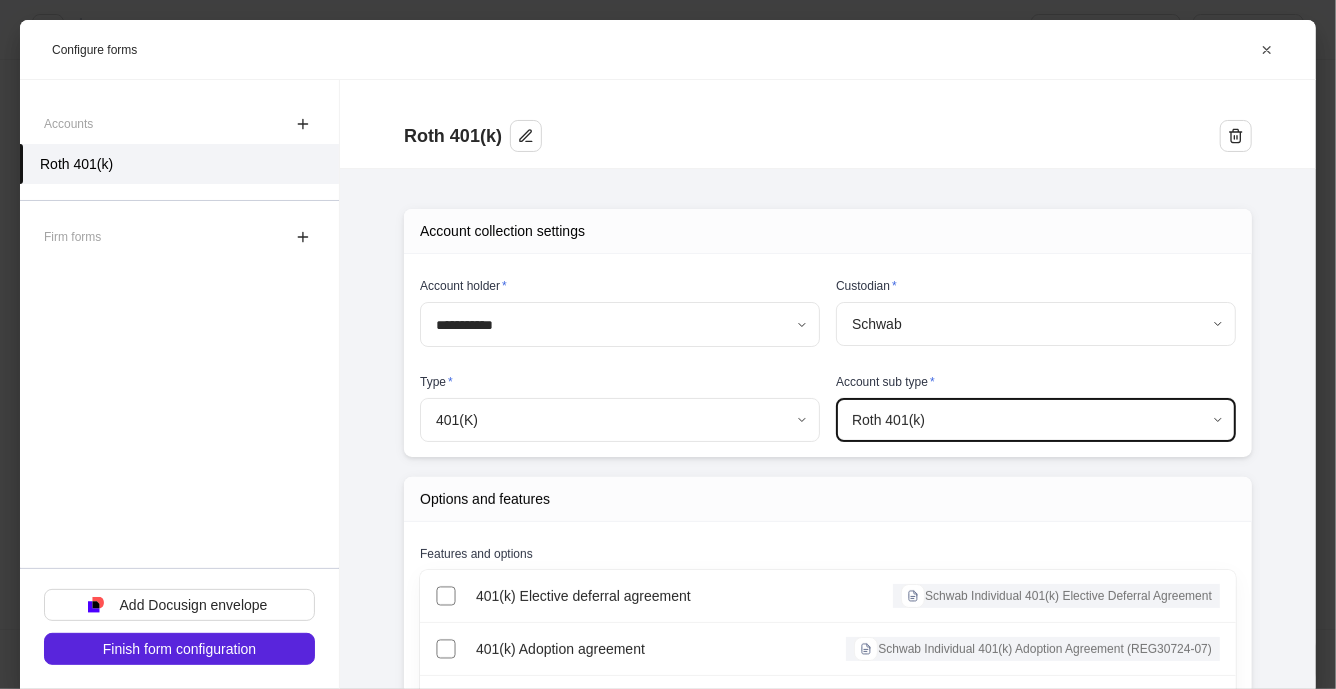 scroll, scrollTop: 145, scrollLeft: 0, axis: vertical 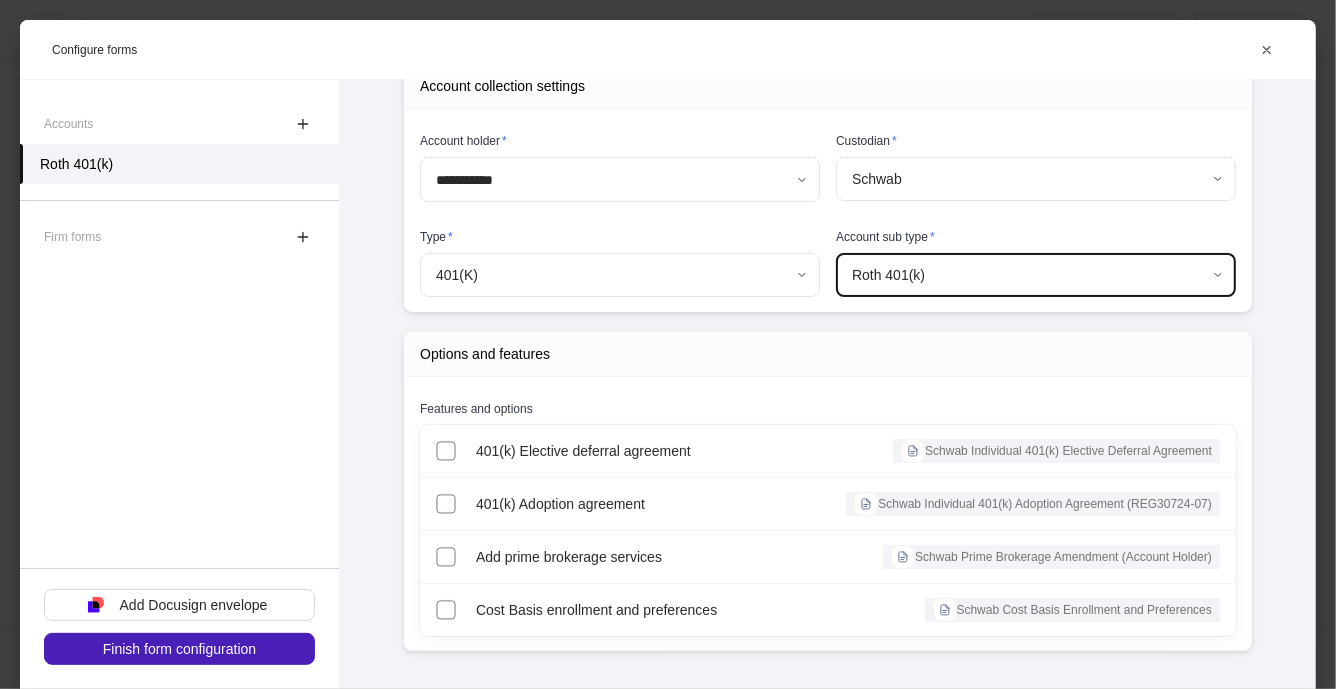 click on "Finish form configuration" at bounding box center (179, 649) 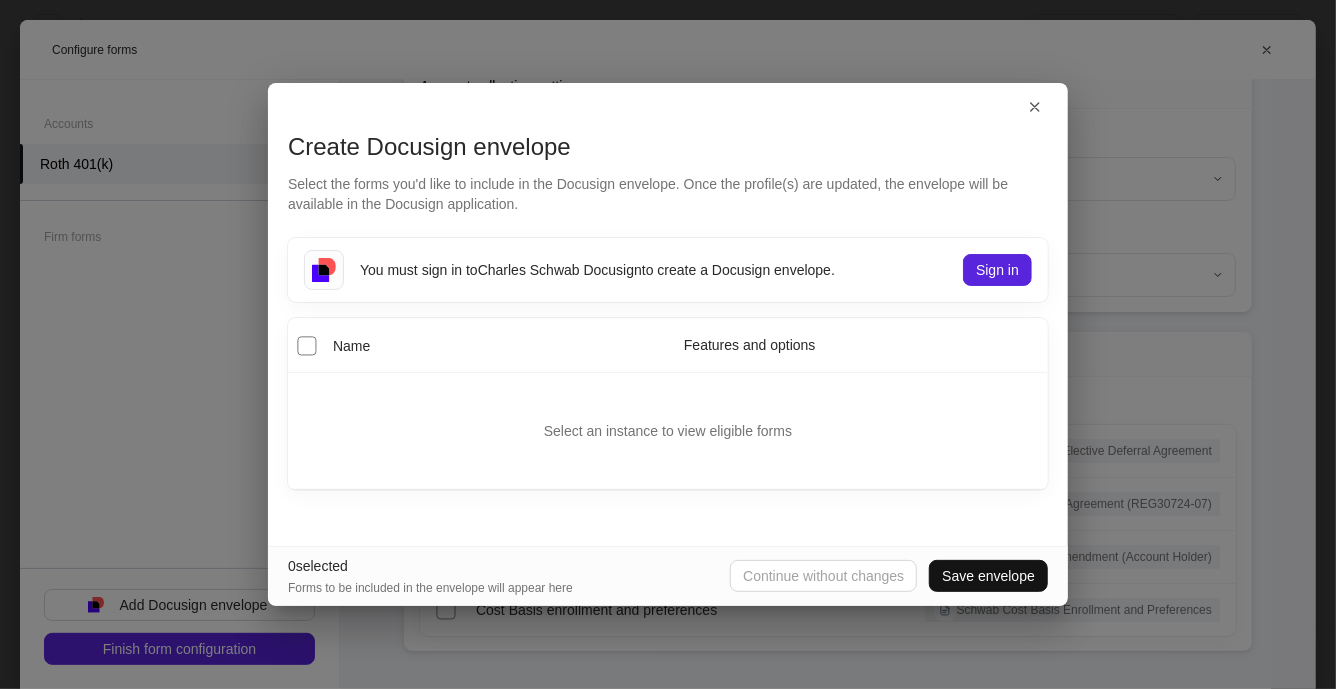 click on "Continue without changes Save envelope" at bounding box center [889, 576] 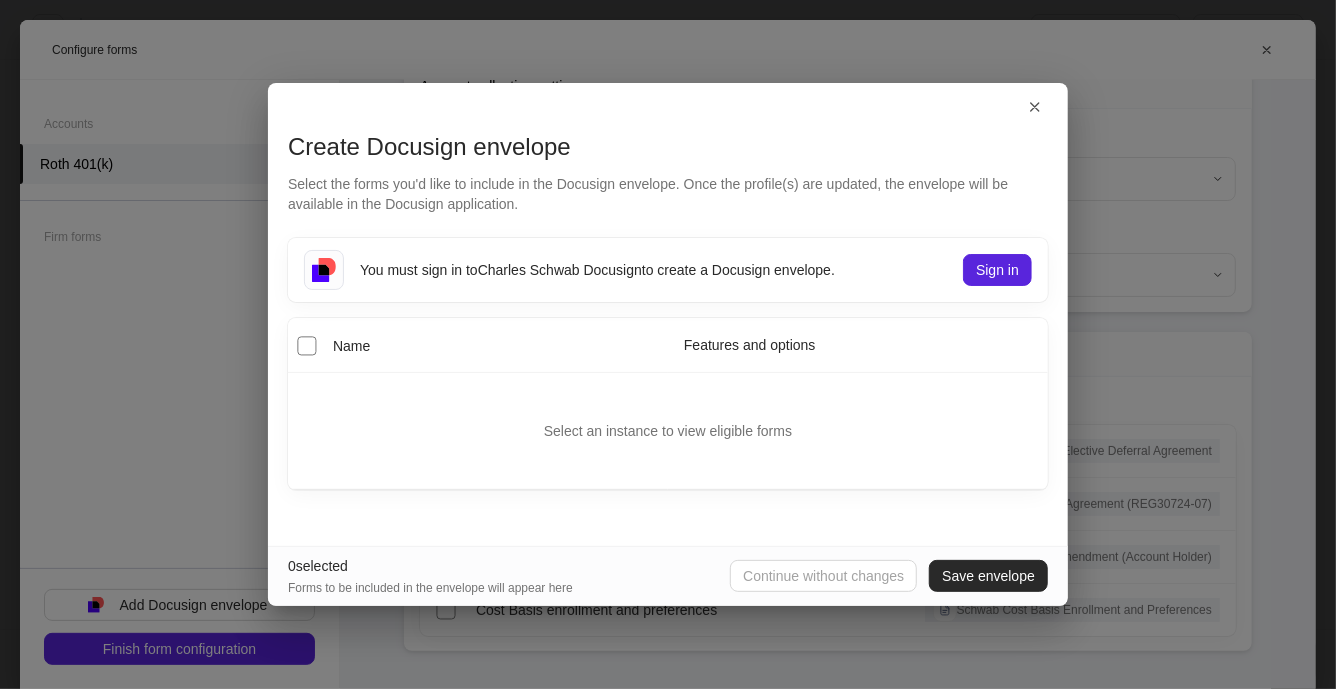 click on "Save envelope" at bounding box center (988, 576) 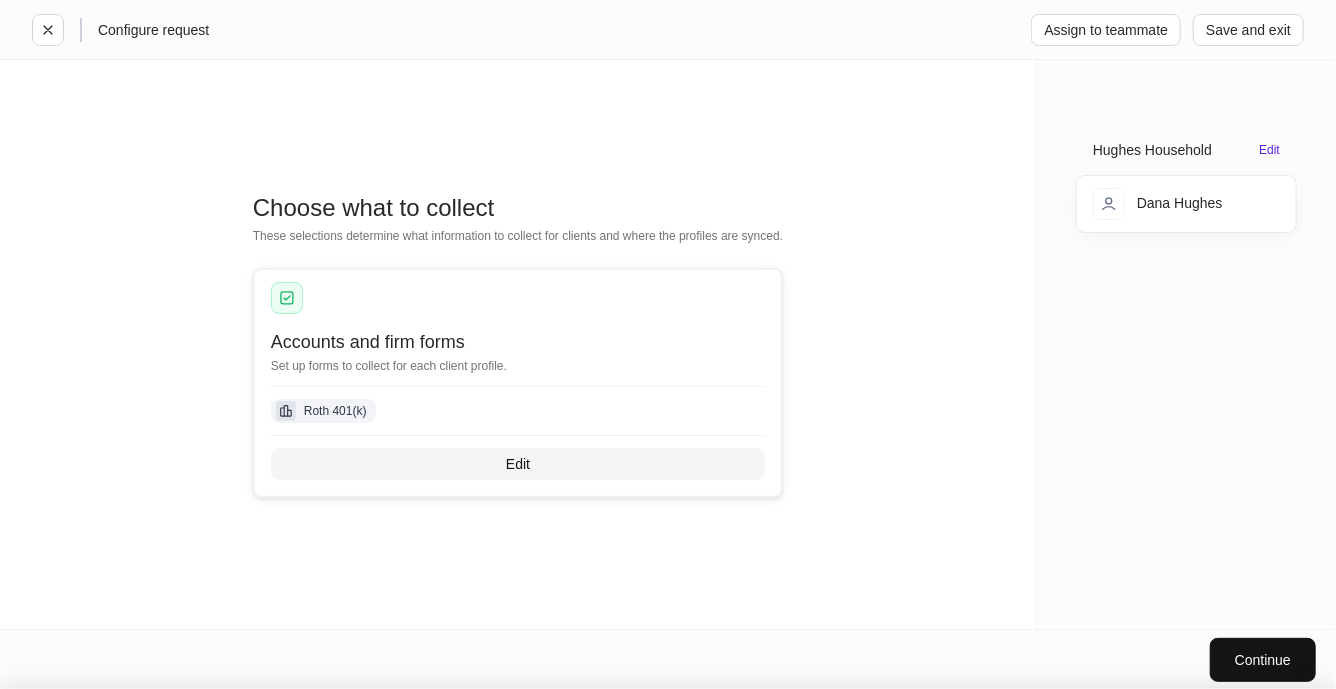 scroll, scrollTop: 125, scrollLeft: 0, axis: vertical 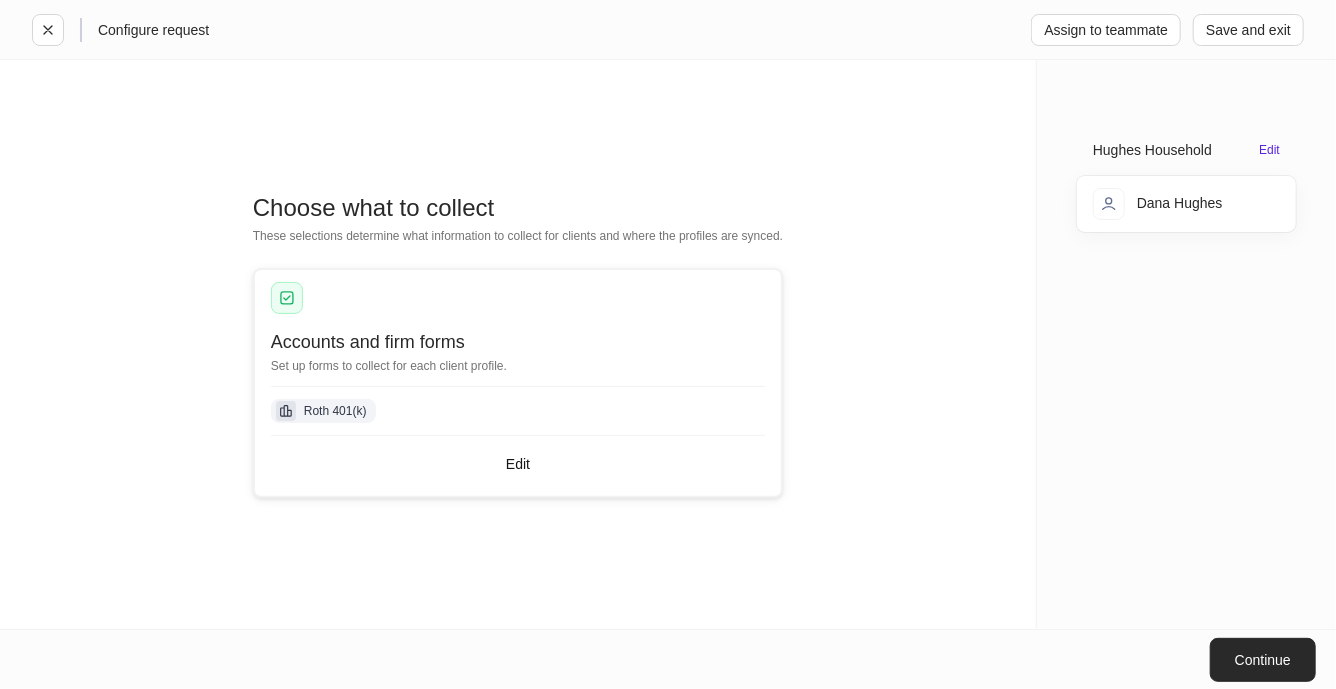 click on "Continue" at bounding box center [1263, 660] 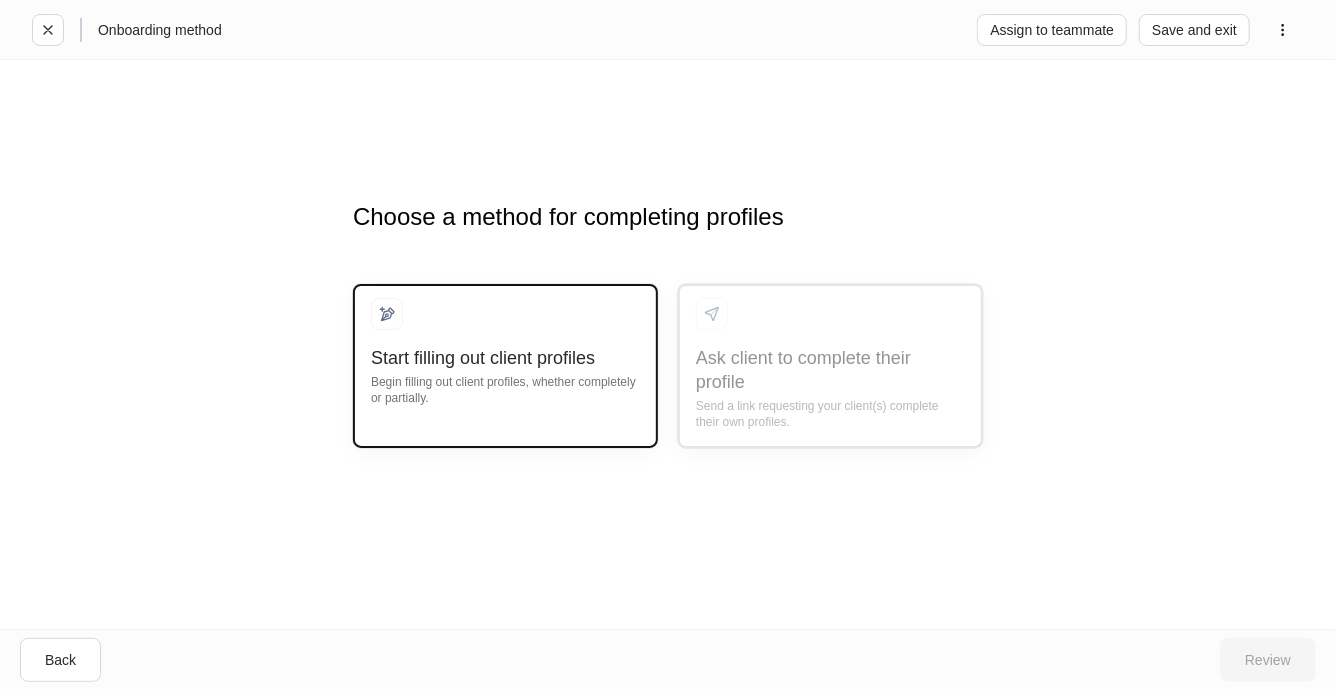 click on "Start filling out client profiles Begin filling out client profiles, whether completely or partially." at bounding box center (505, 388) 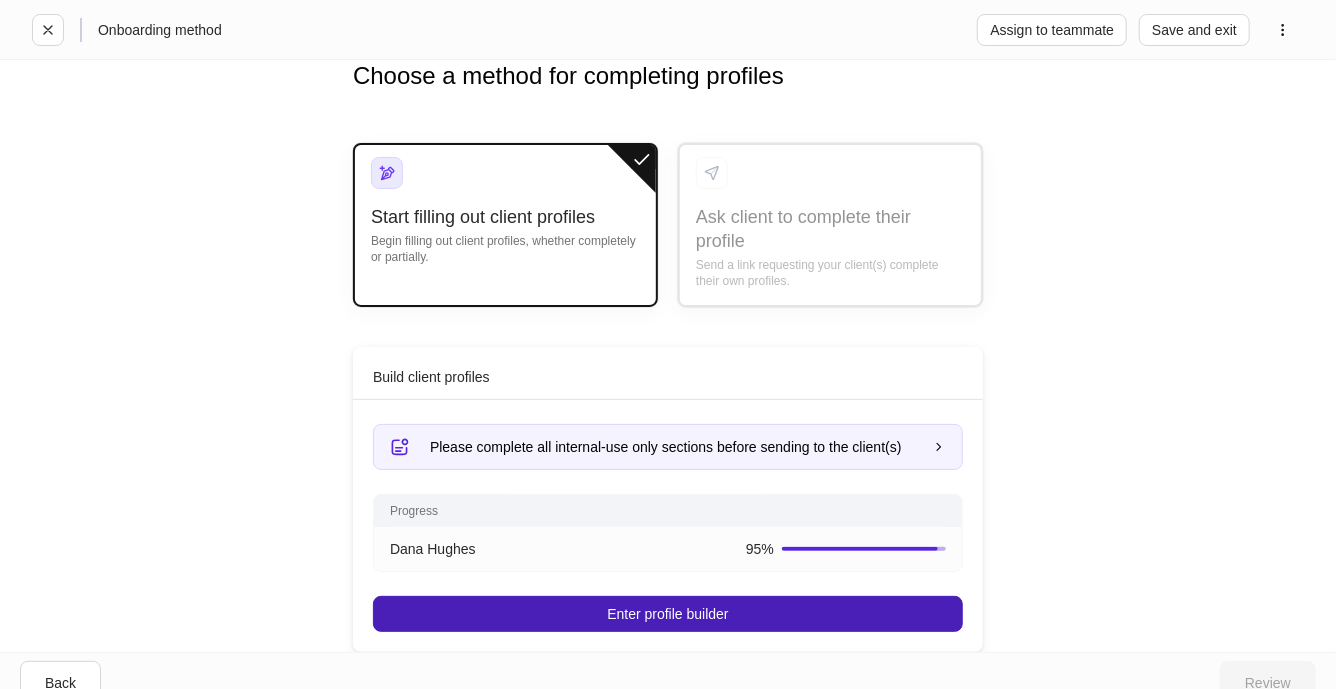 click on "Enter profile builder" at bounding box center (668, 614) 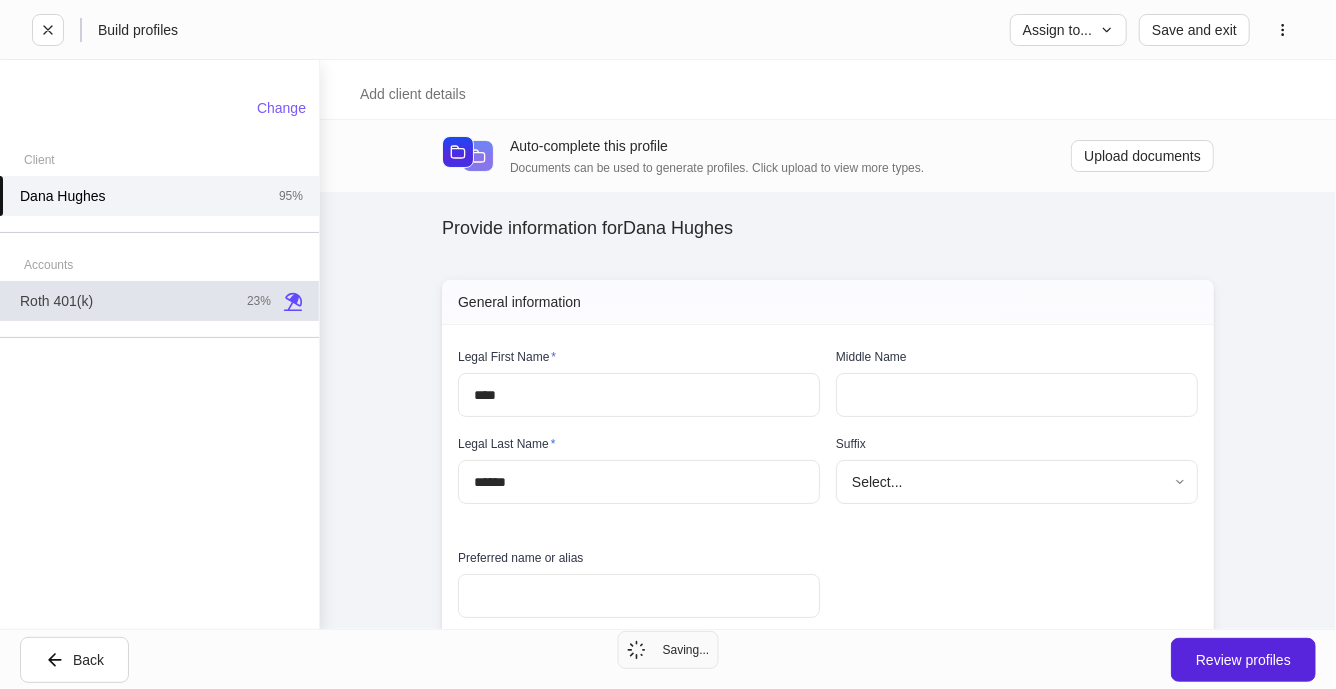 click on "Roth 401(k) 23%" at bounding box center [159, 301] 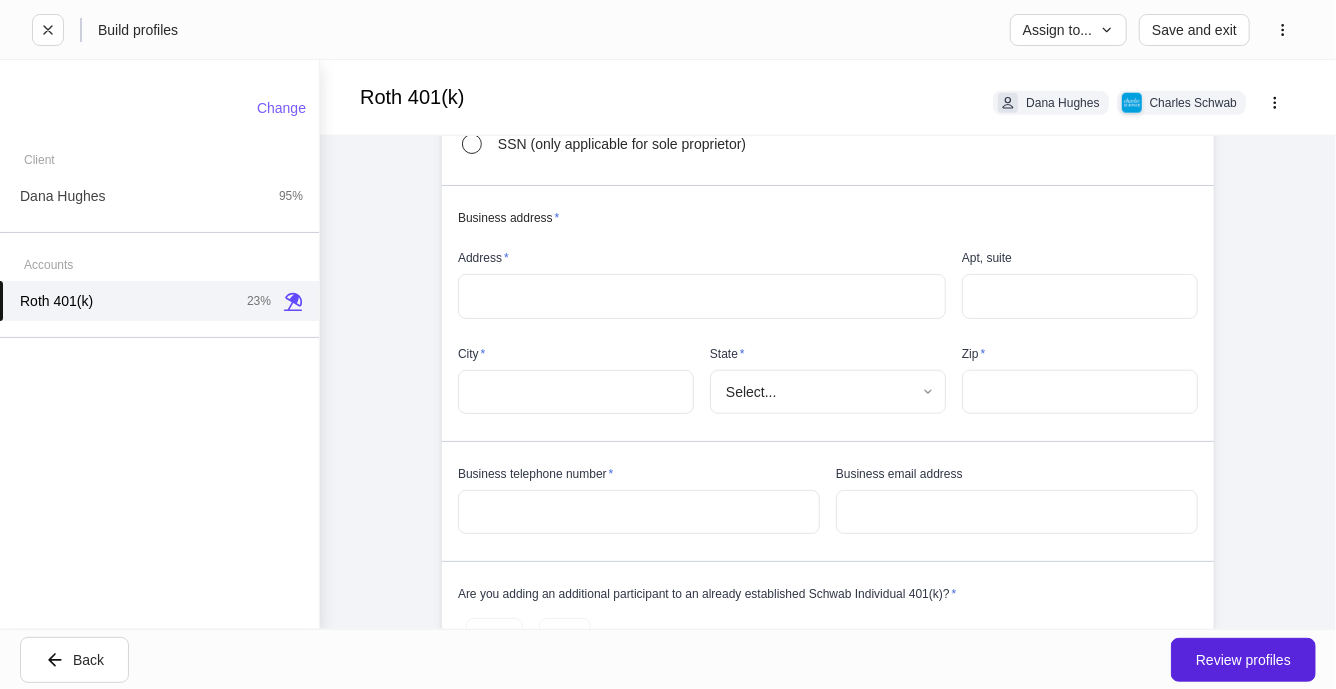 scroll, scrollTop: 754, scrollLeft: 0, axis: vertical 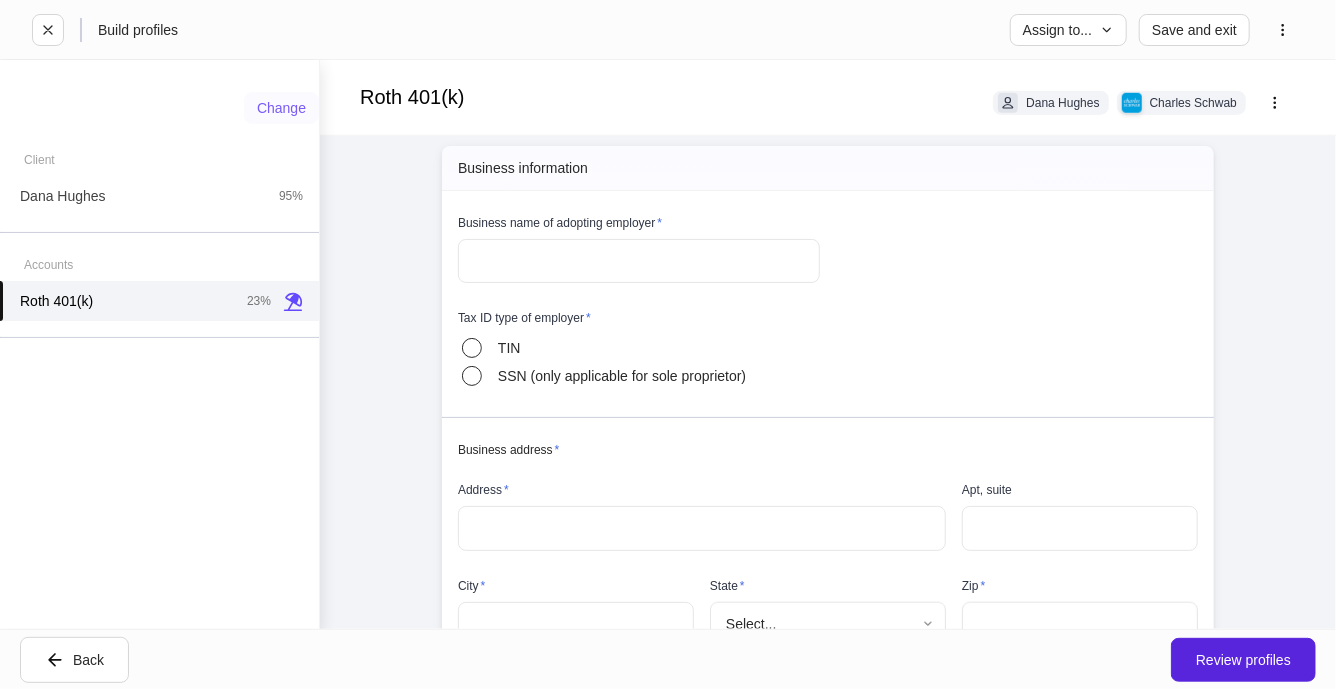 click on "Change" at bounding box center (281, 108) 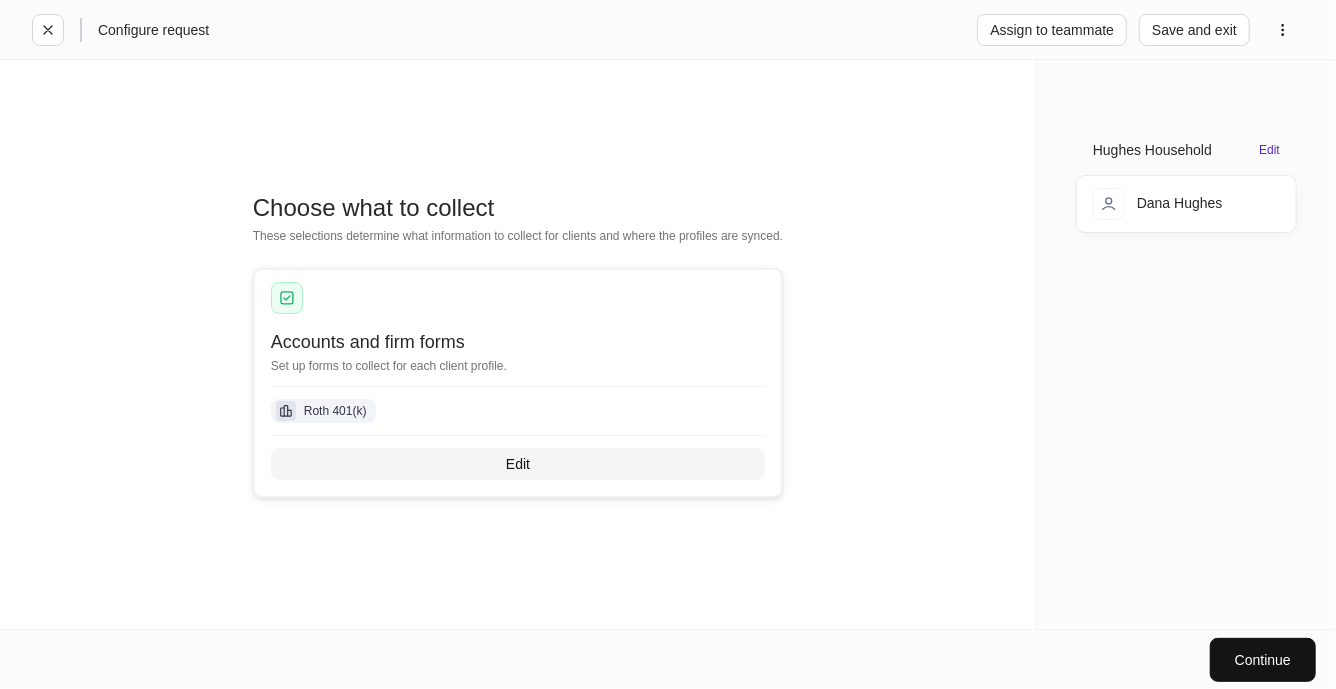 click on "Edit" at bounding box center (518, 464) 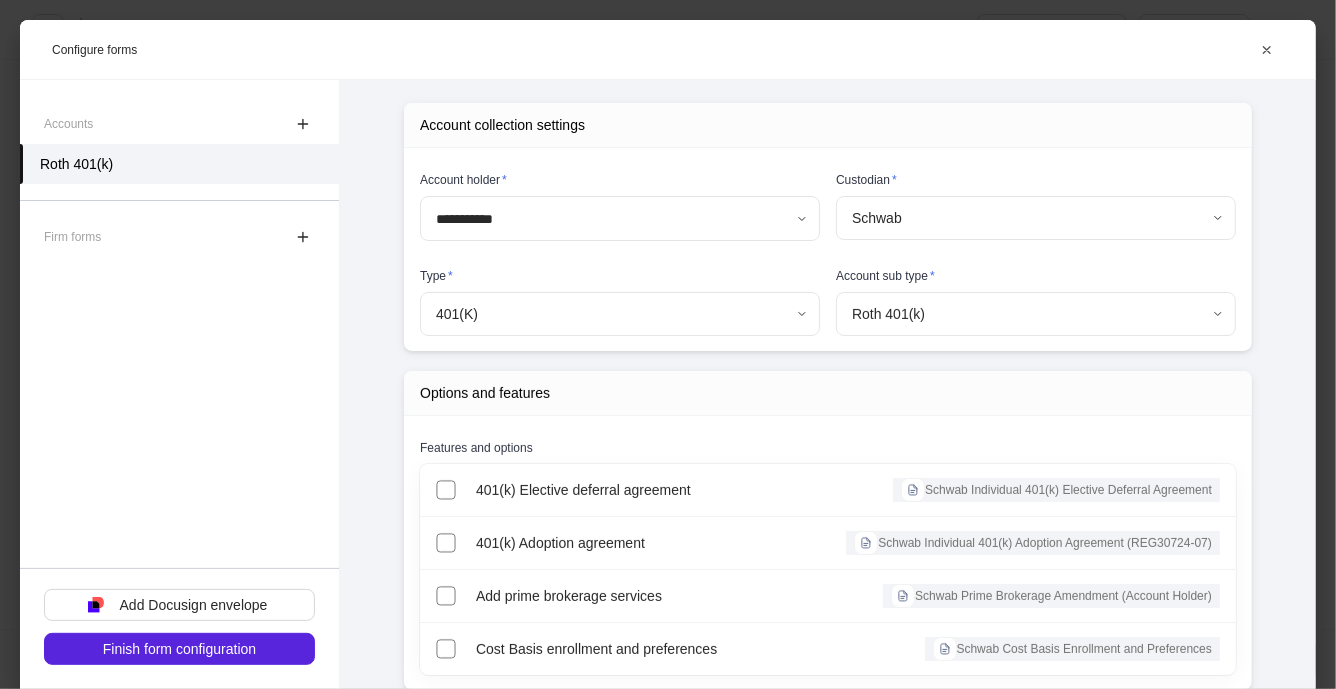 scroll, scrollTop: 145, scrollLeft: 0, axis: vertical 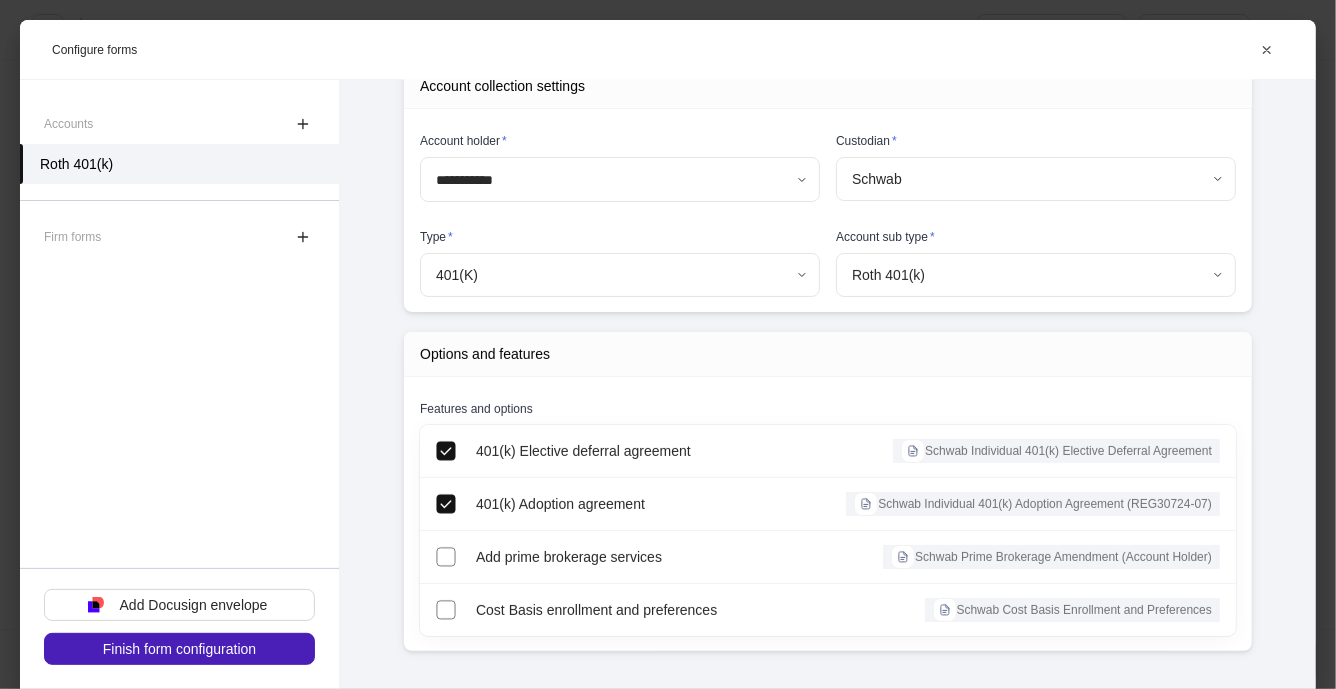 click on "Finish form configuration" at bounding box center (179, 649) 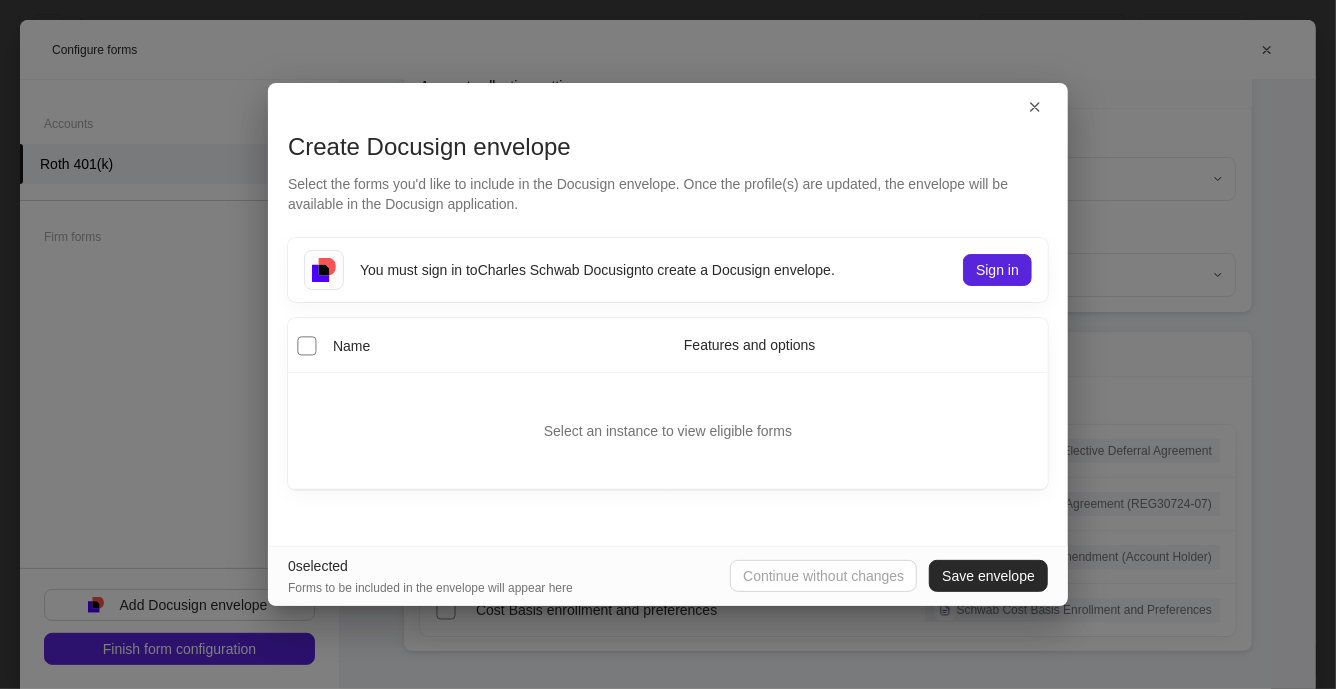 click on "Save envelope" at bounding box center (988, 576) 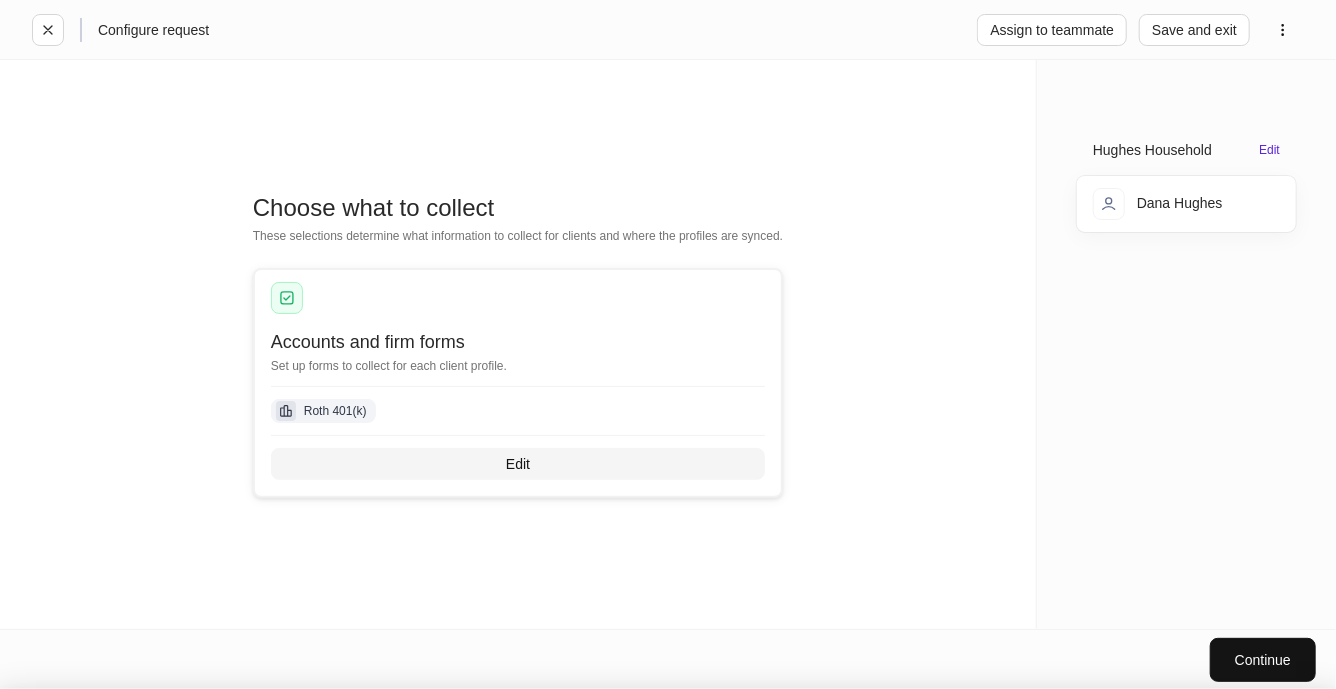 scroll, scrollTop: 125, scrollLeft: 0, axis: vertical 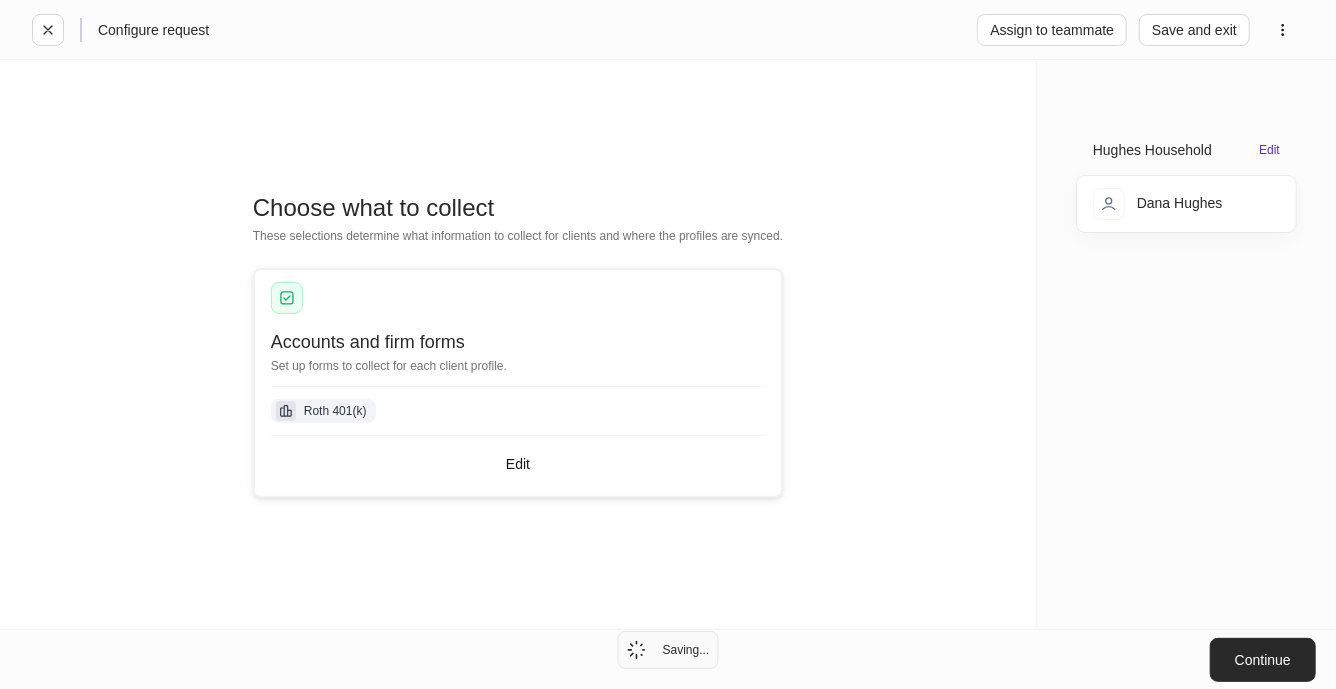 click on "Continue" at bounding box center (1263, 660) 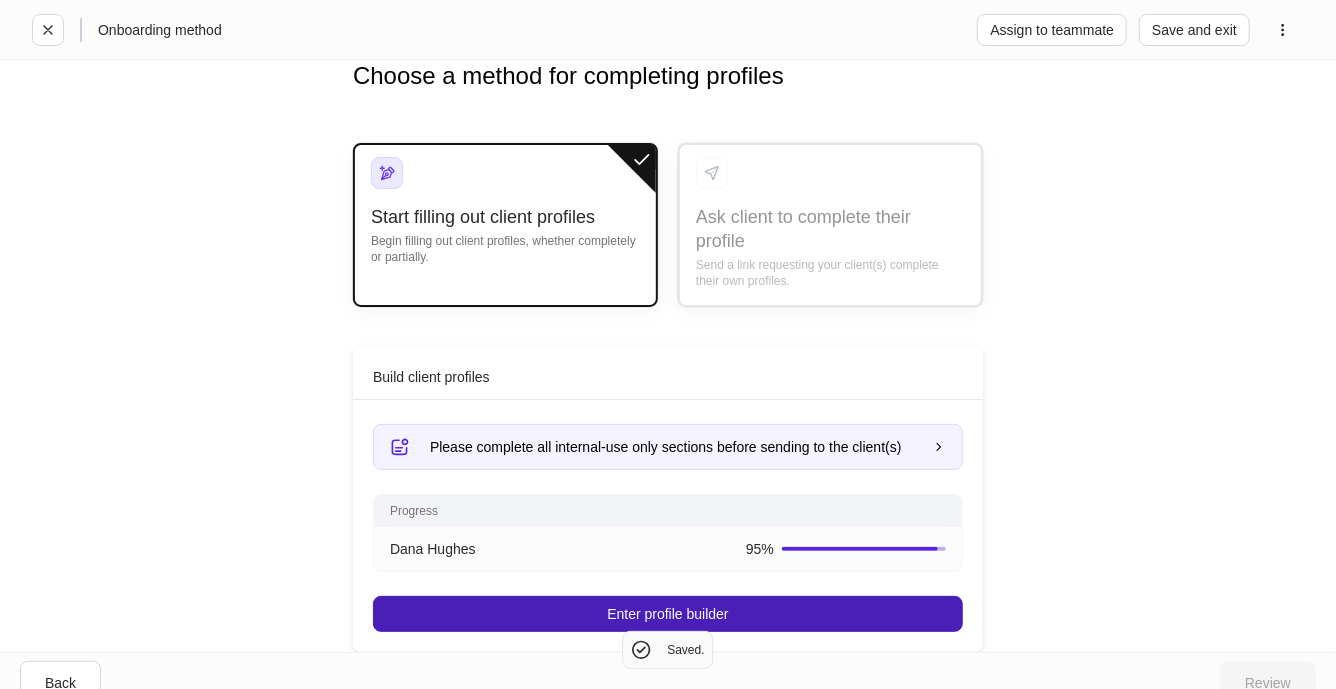 click on "Enter profile builder" at bounding box center [668, 614] 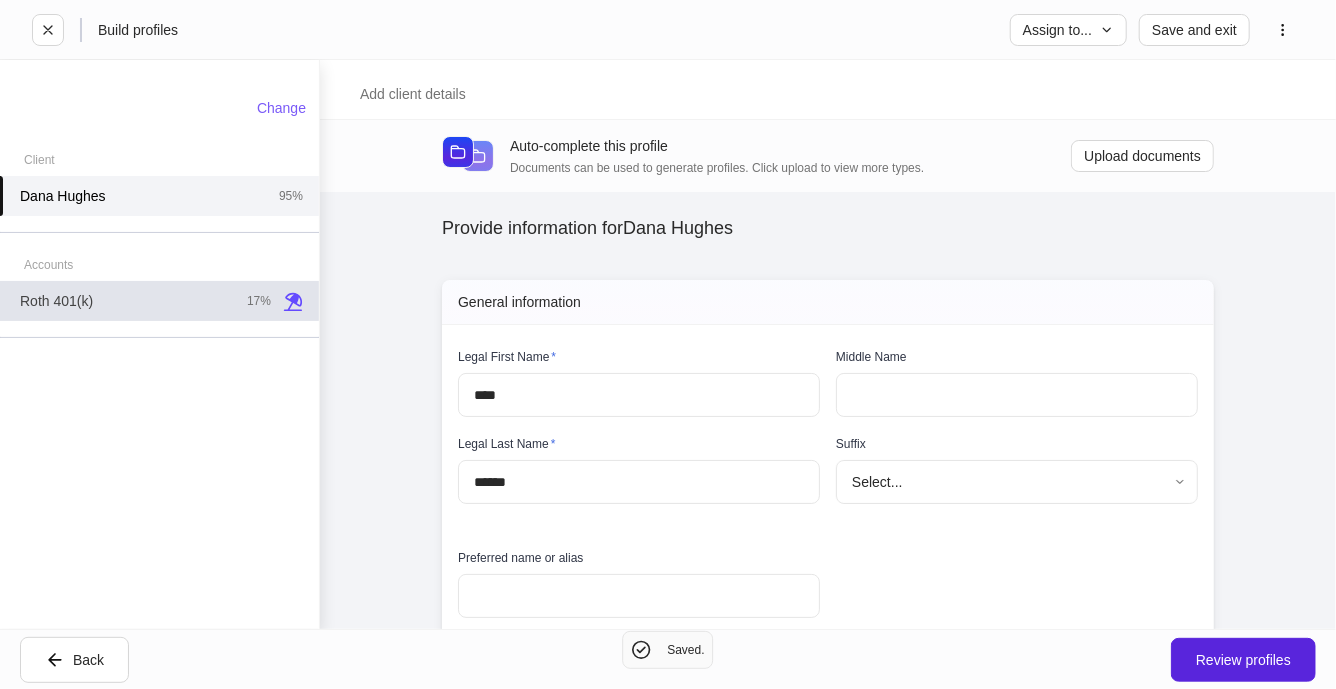 click on "Roth 401(k) 17%" at bounding box center (159, 301) 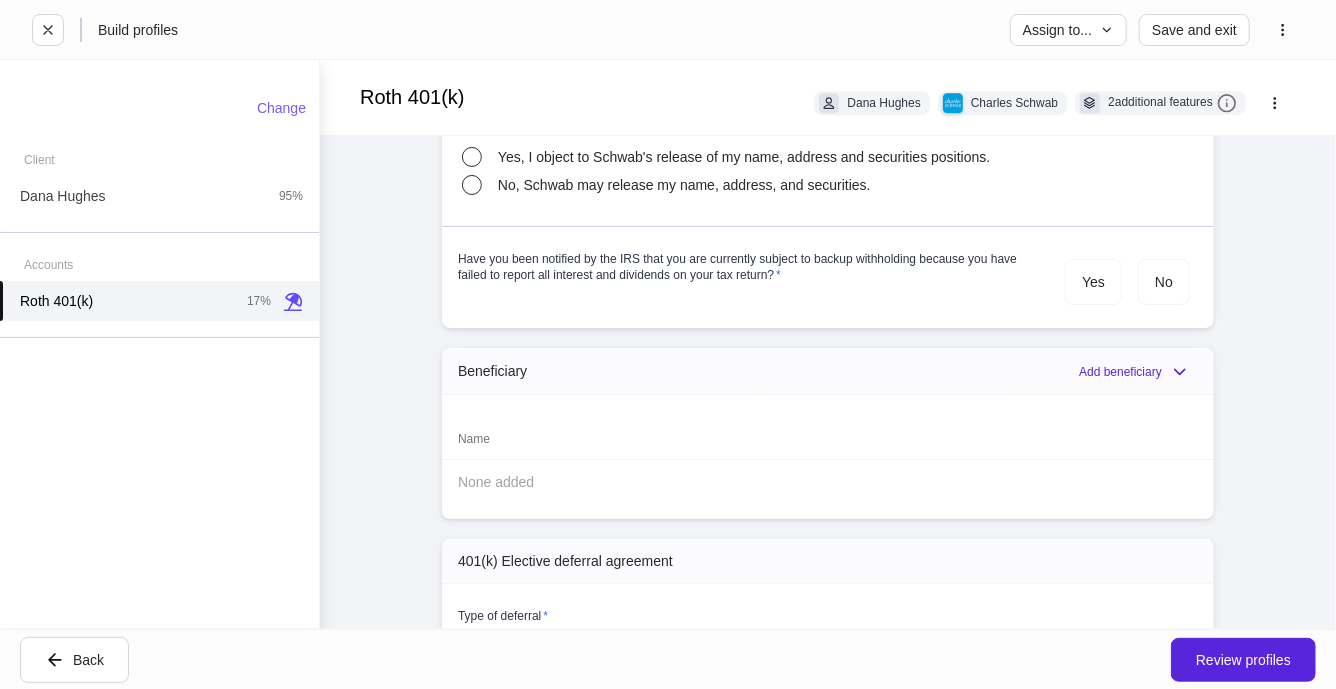 scroll, scrollTop: 2947, scrollLeft: 0, axis: vertical 